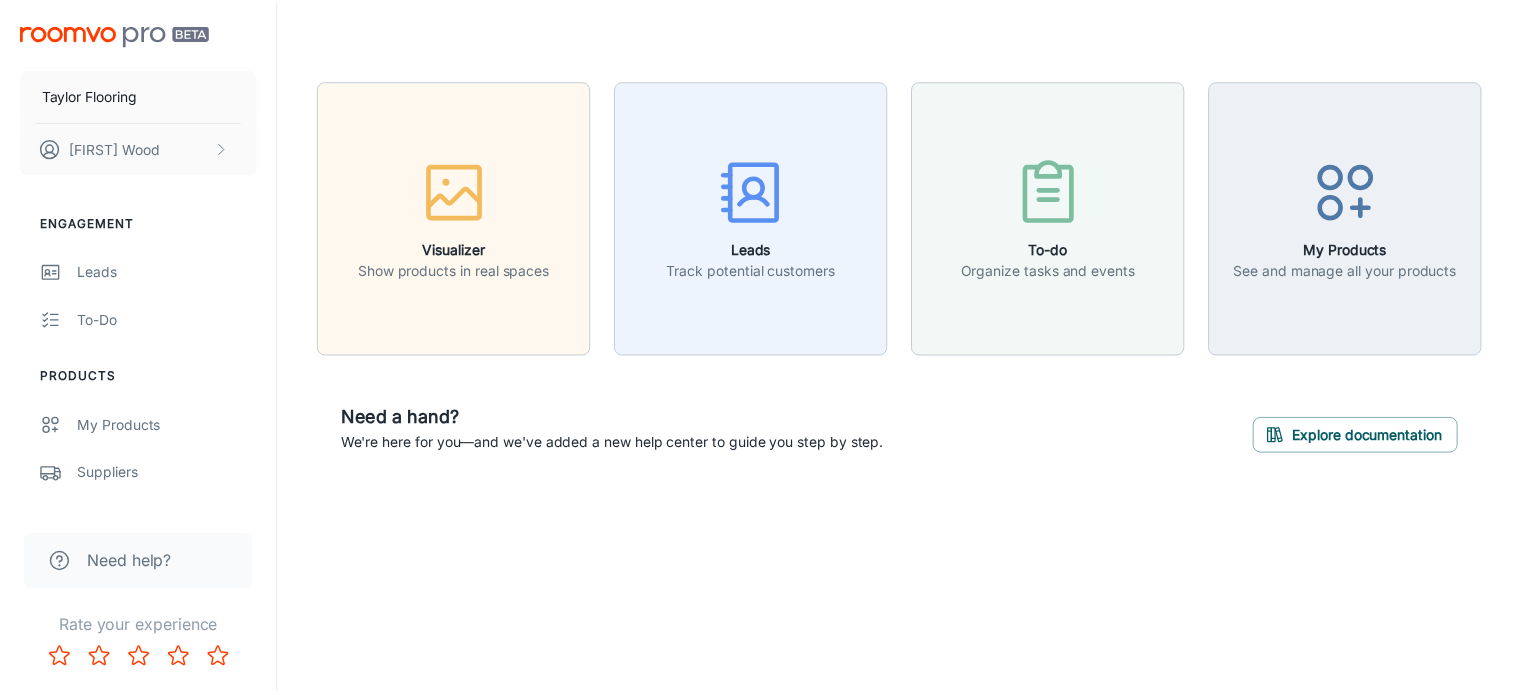 scroll, scrollTop: 0, scrollLeft: 0, axis: both 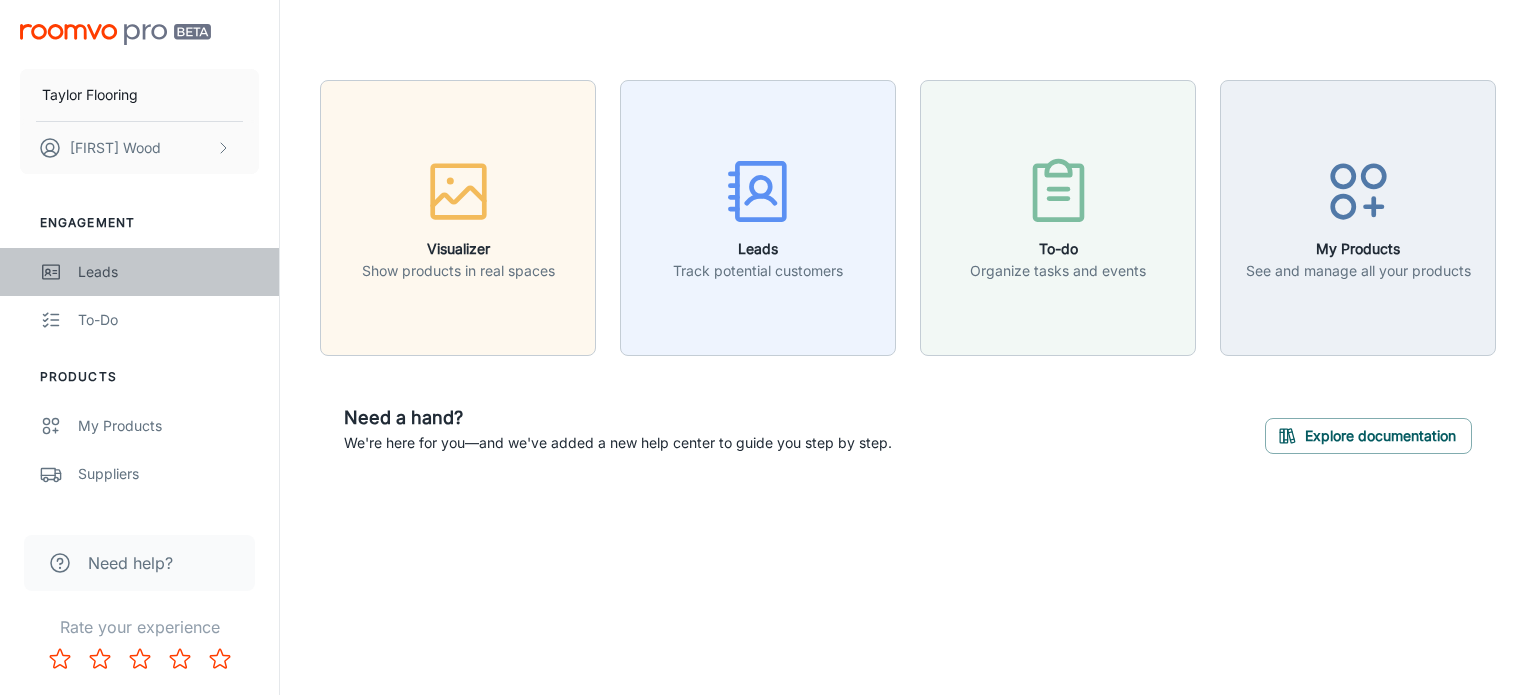 click on "Leads" at bounding box center (168, 272) 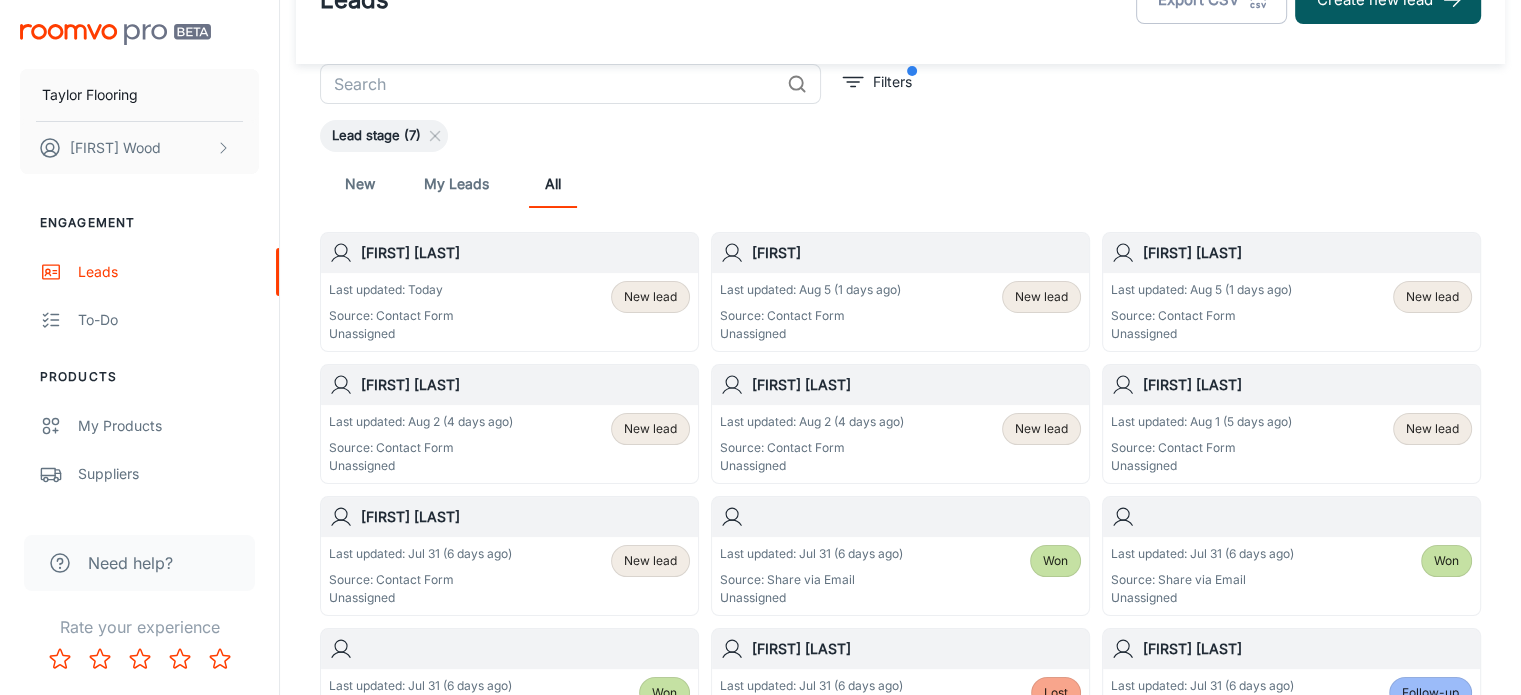 scroll, scrollTop: 68, scrollLeft: 0, axis: vertical 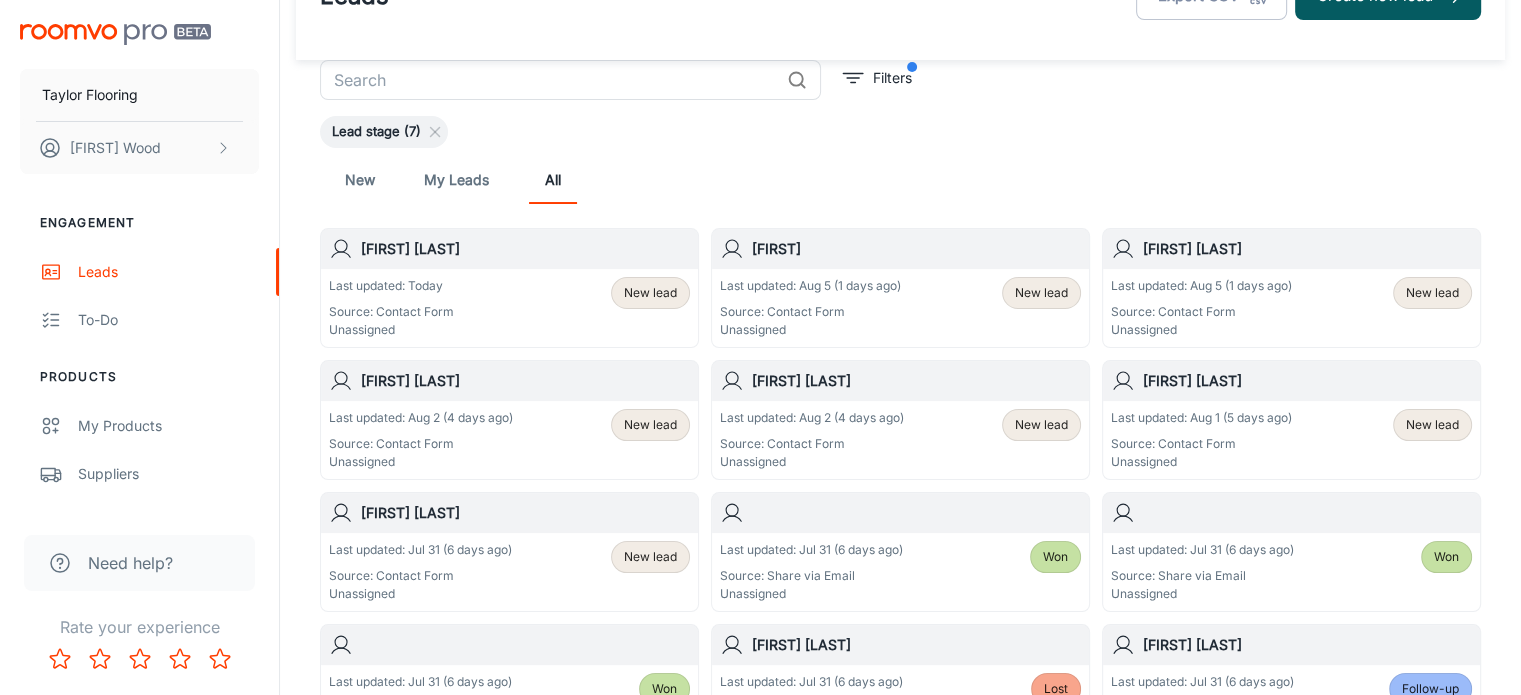 click on "[FIRST] [LAST]" at bounding box center [525, 513] 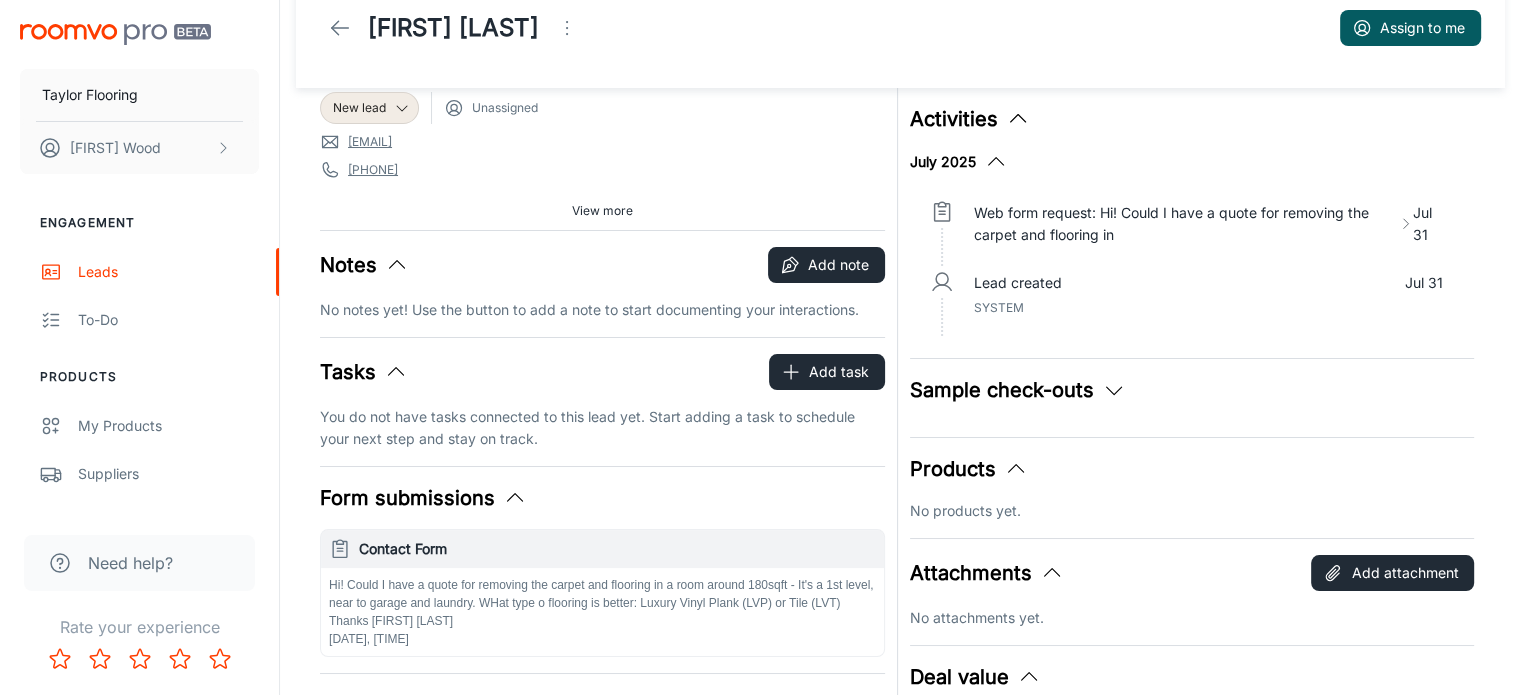 scroll, scrollTop: 0, scrollLeft: 0, axis: both 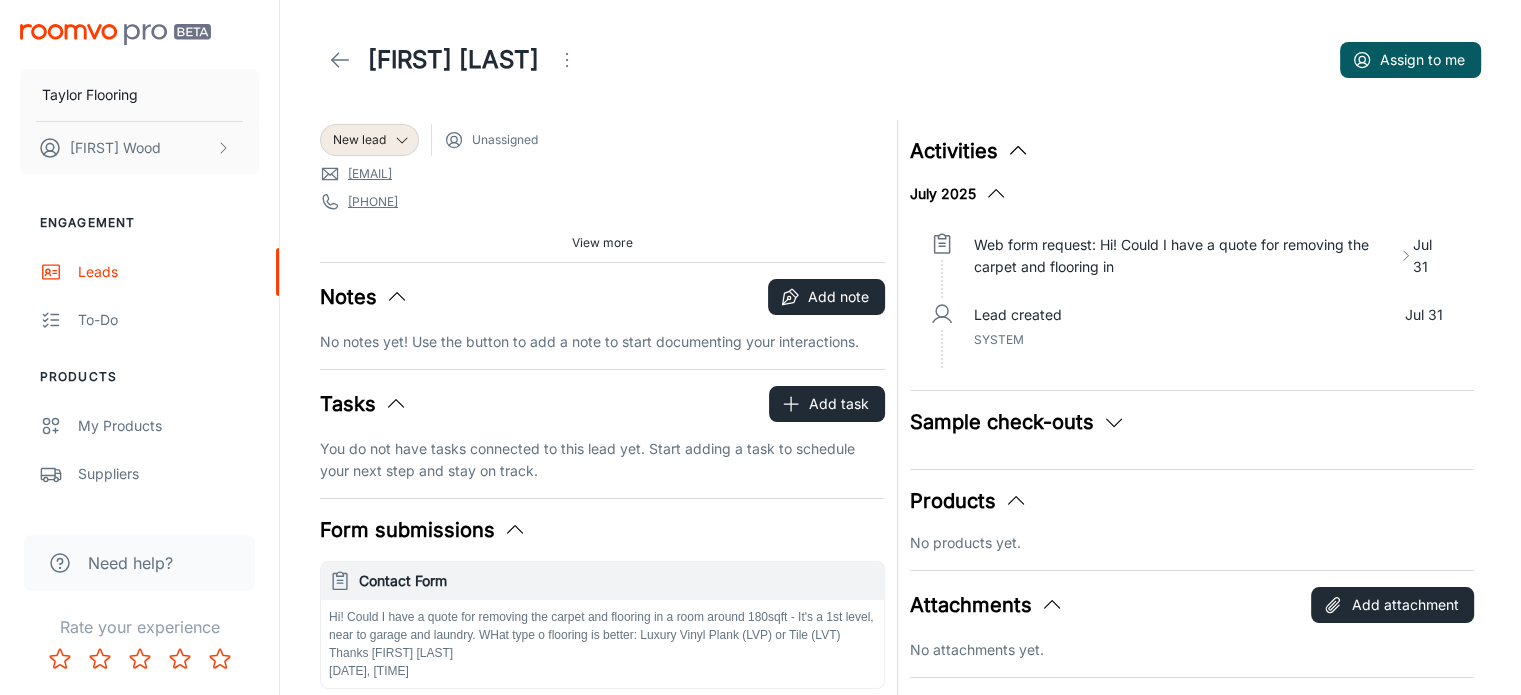 drag, startPoint x: 699, startPoint y: 175, endPoint x: 757, endPoint y: 111, distance: 86.37129 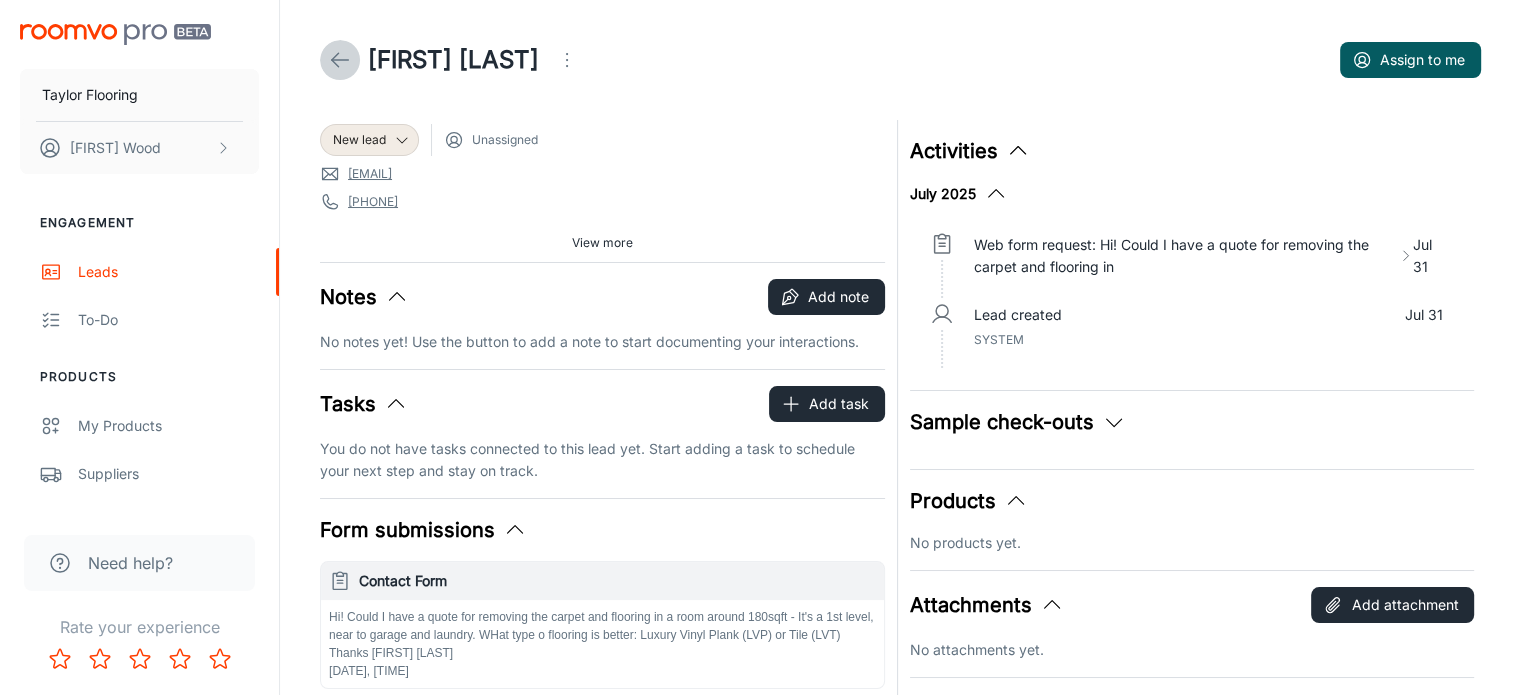 drag, startPoint x: 697, startPoint y: 199, endPoint x: 342, endPoint y: 59, distance: 381.60843 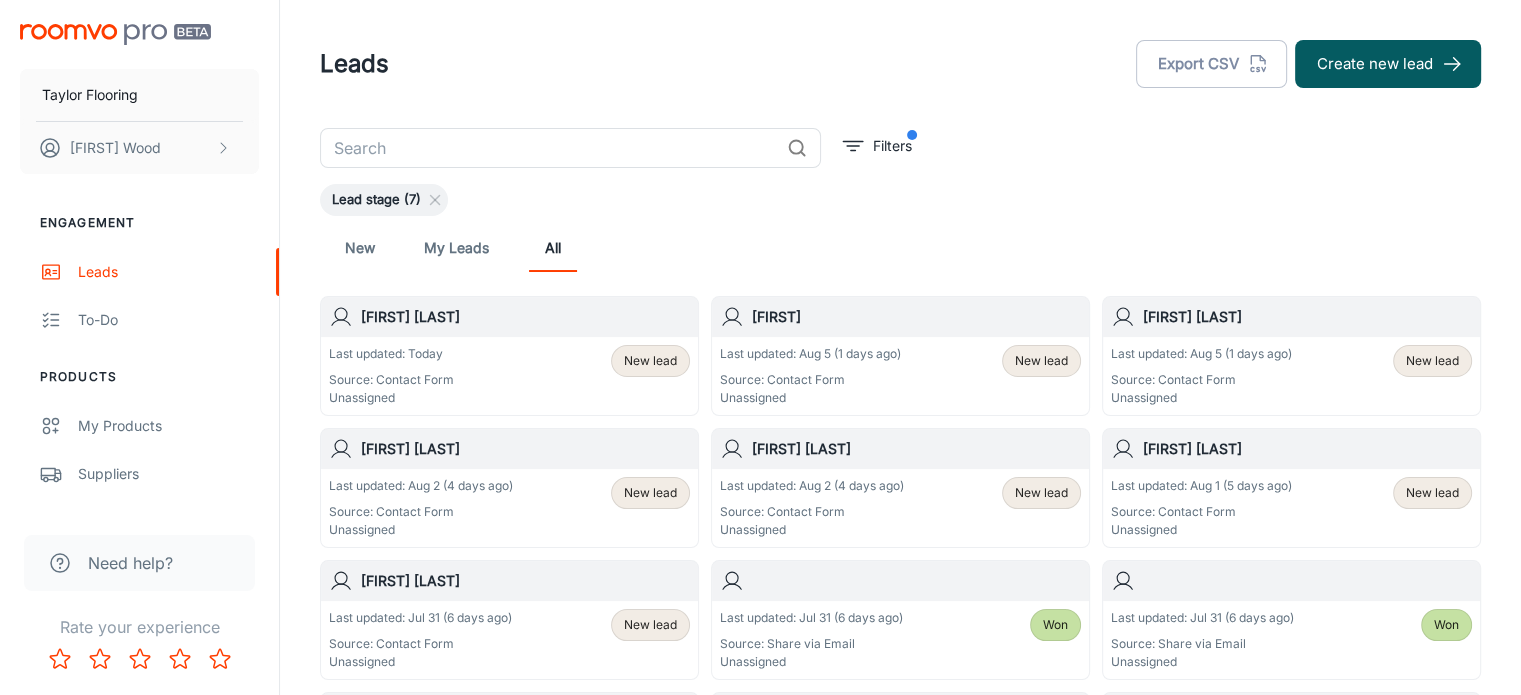 click on "[FIRST] [LAST]" at bounding box center (1307, 449) 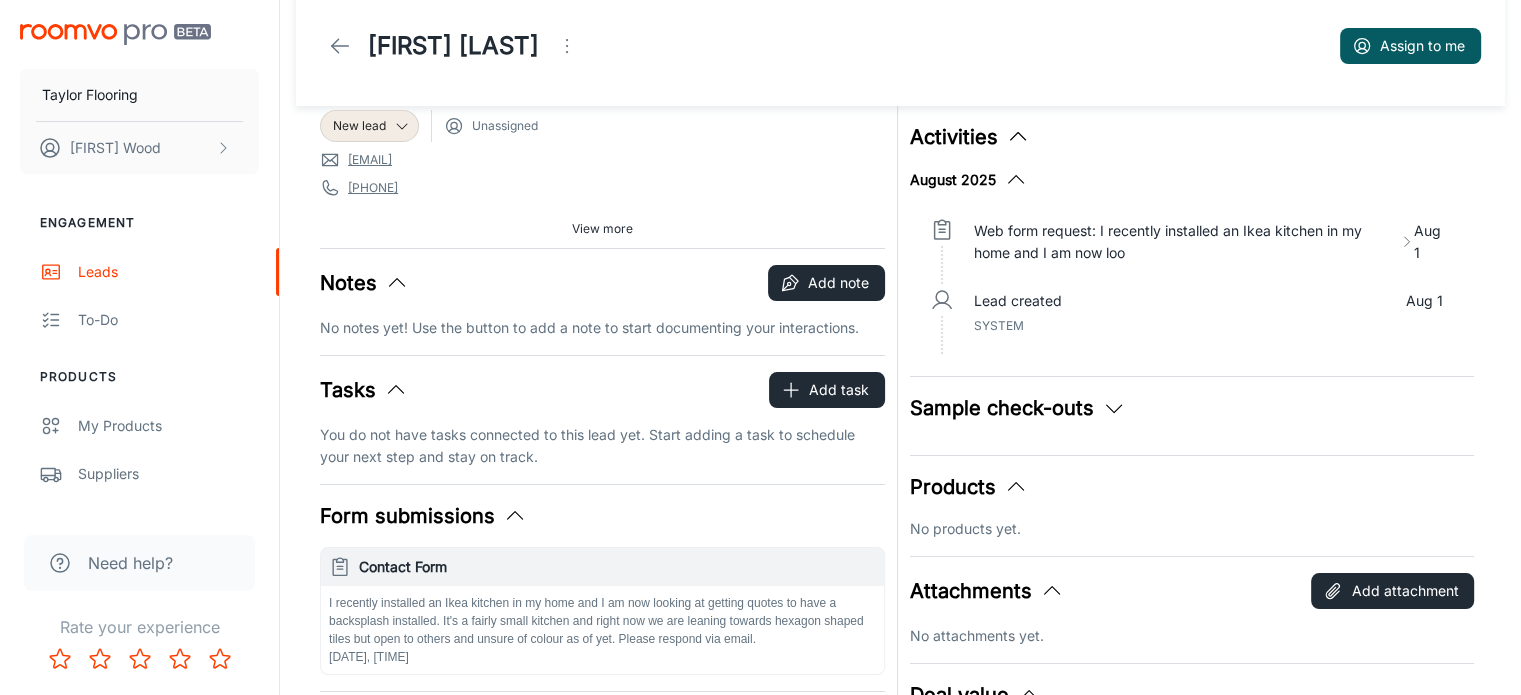scroll, scrollTop: 0, scrollLeft: 0, axis: both 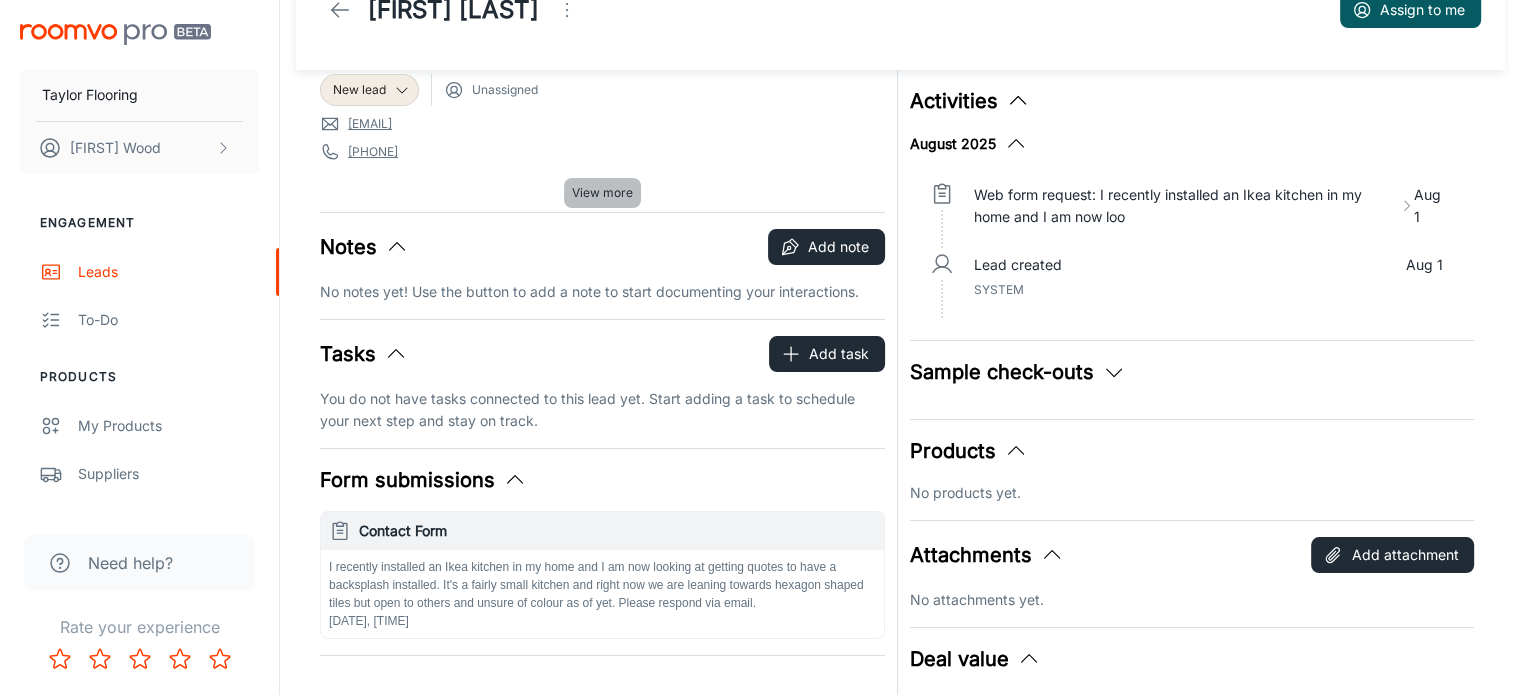 click on "View more" at bounding box center (602, 193) 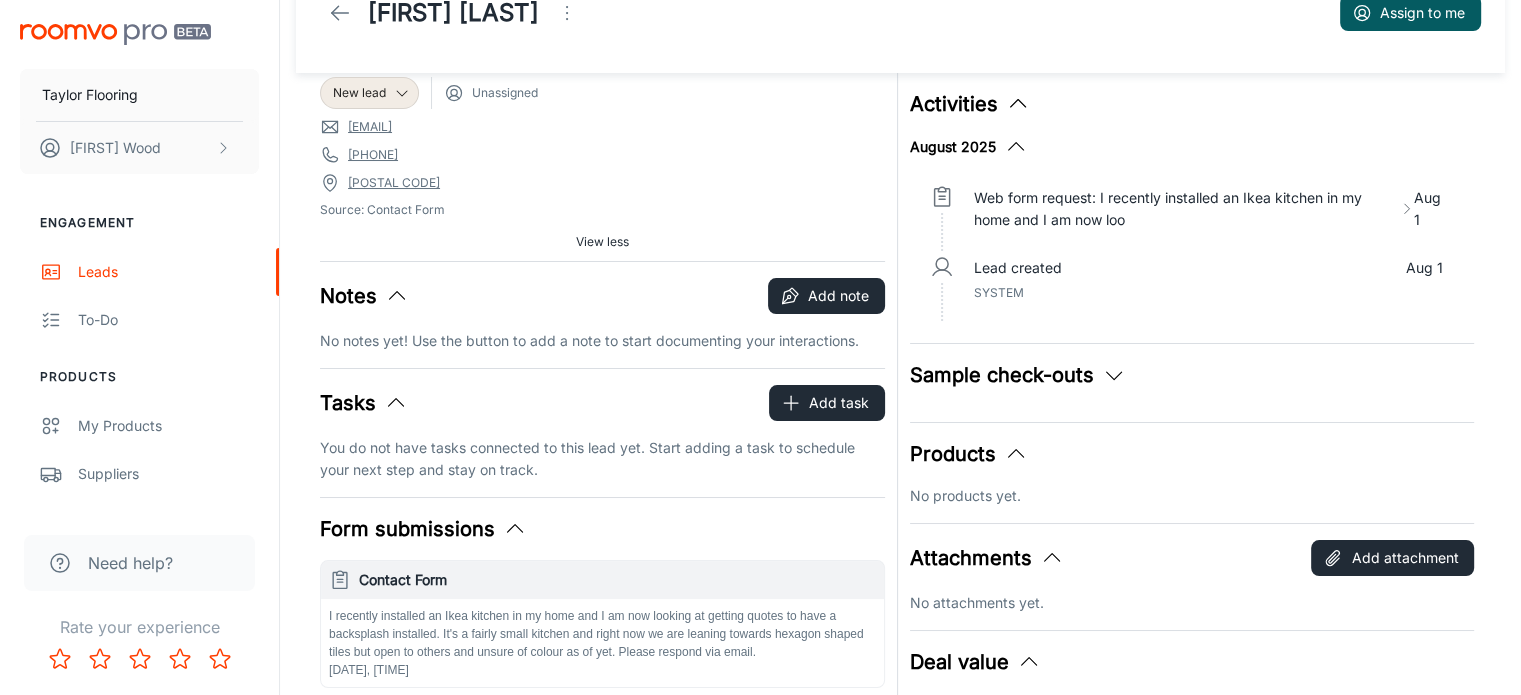 scroll, scrollTop: 46, scrollLeft: 0, axis: vertical 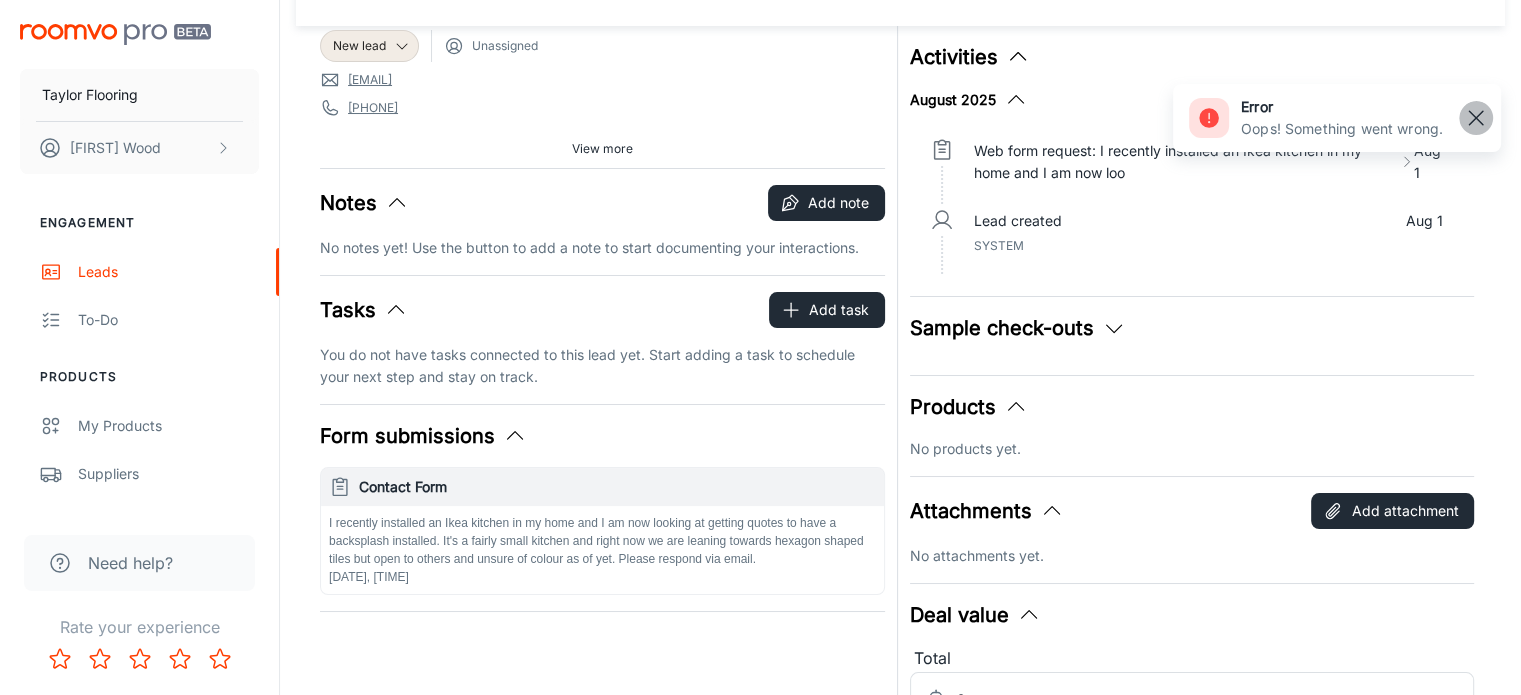 click 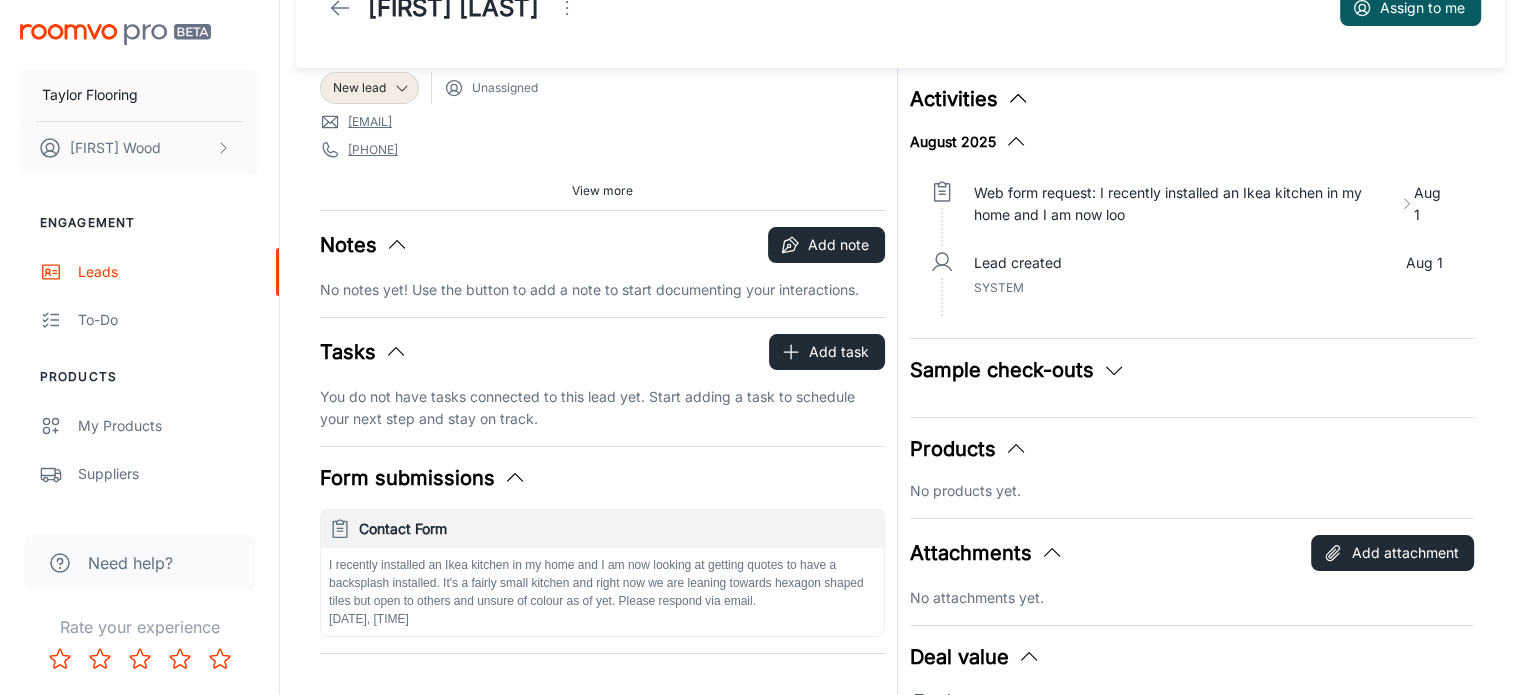 scroll, scrollTop: 48, scrollLeft: 0, axis: vertical 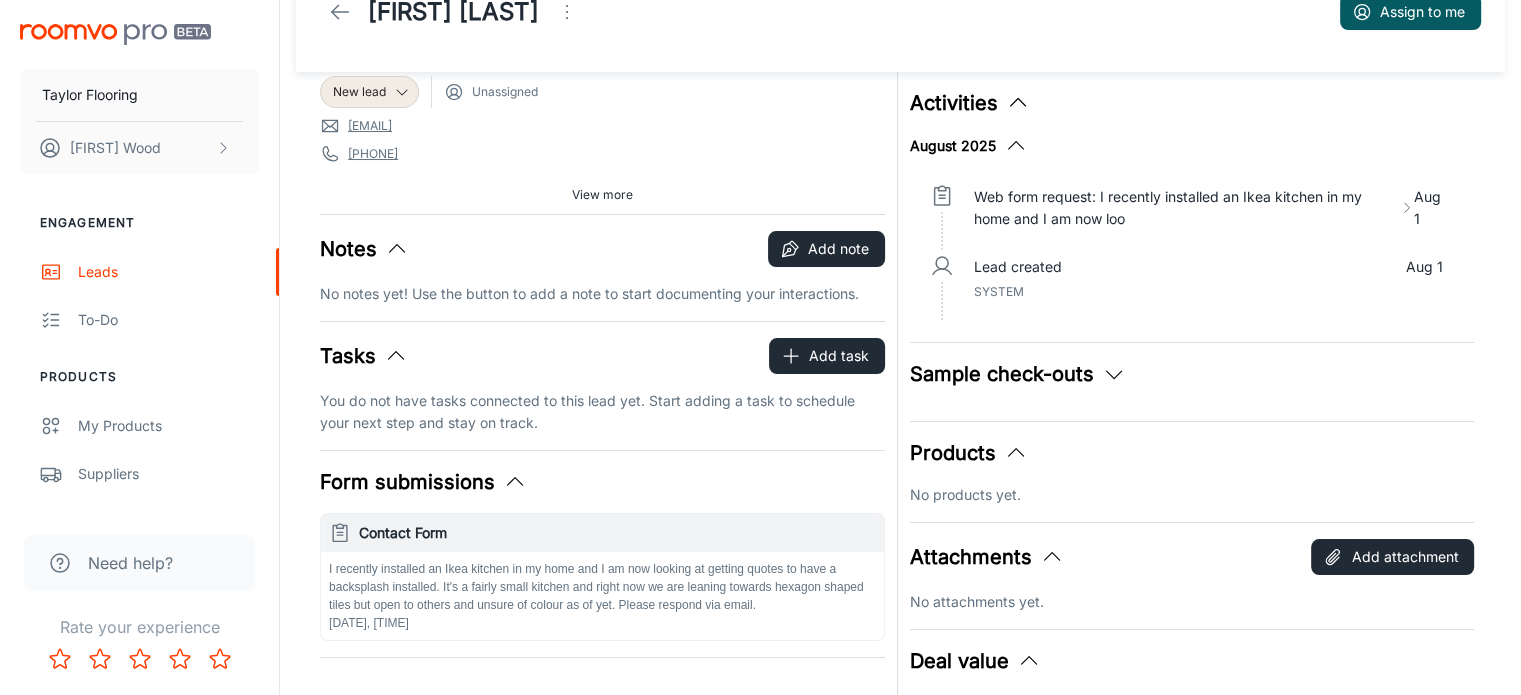 drag, startPoint x: 771, startPoint y: 130, endPoint x: 587, endPoint y: 475, distance: 391 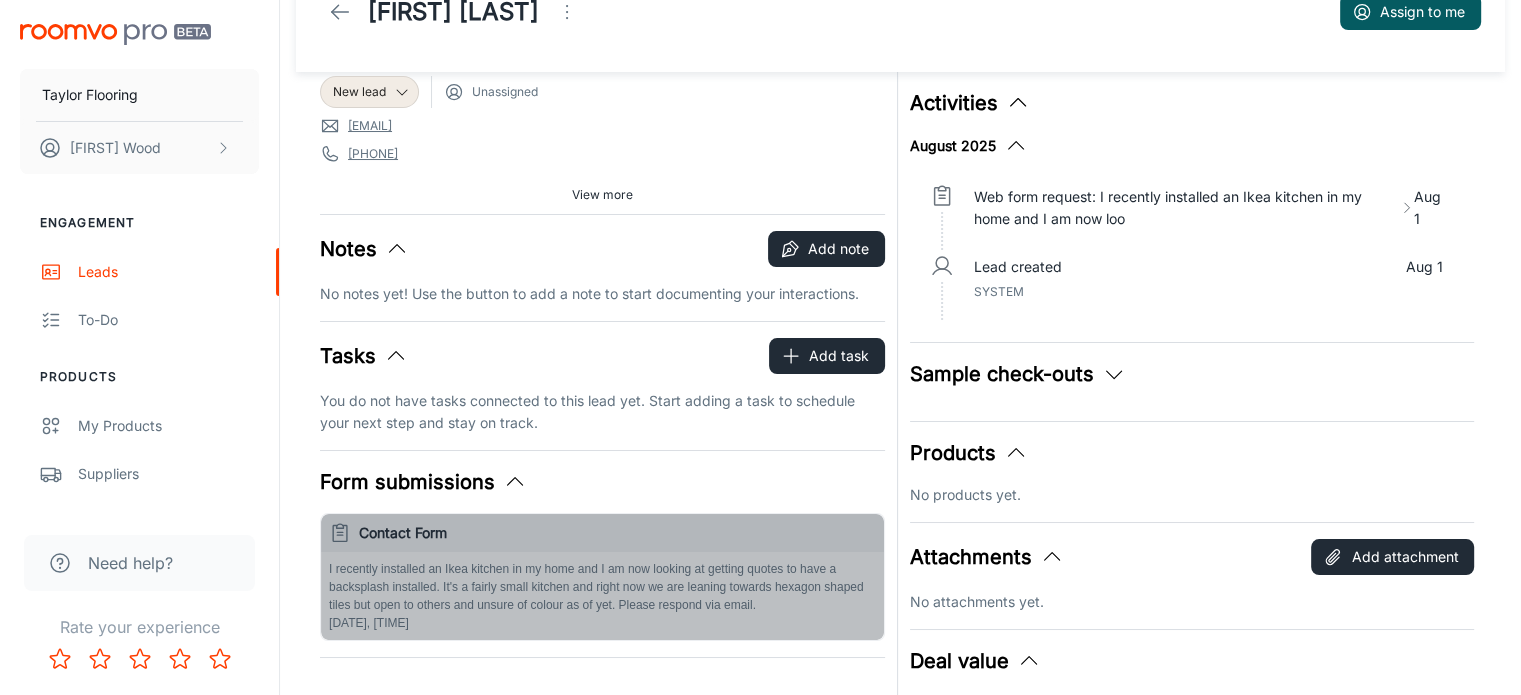 click on "Contact Form" at bounding box center [617, 533] 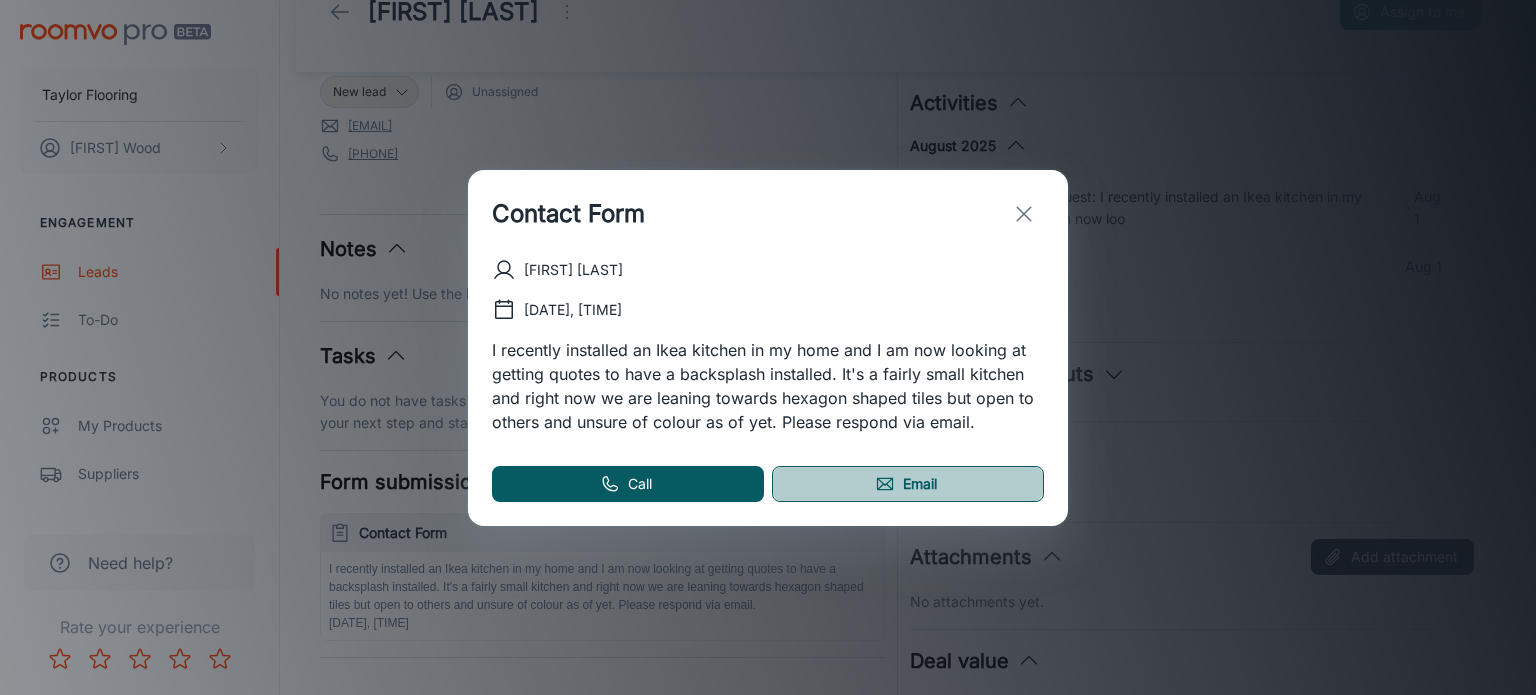 click on "Email" at bounding box center (908, 484) 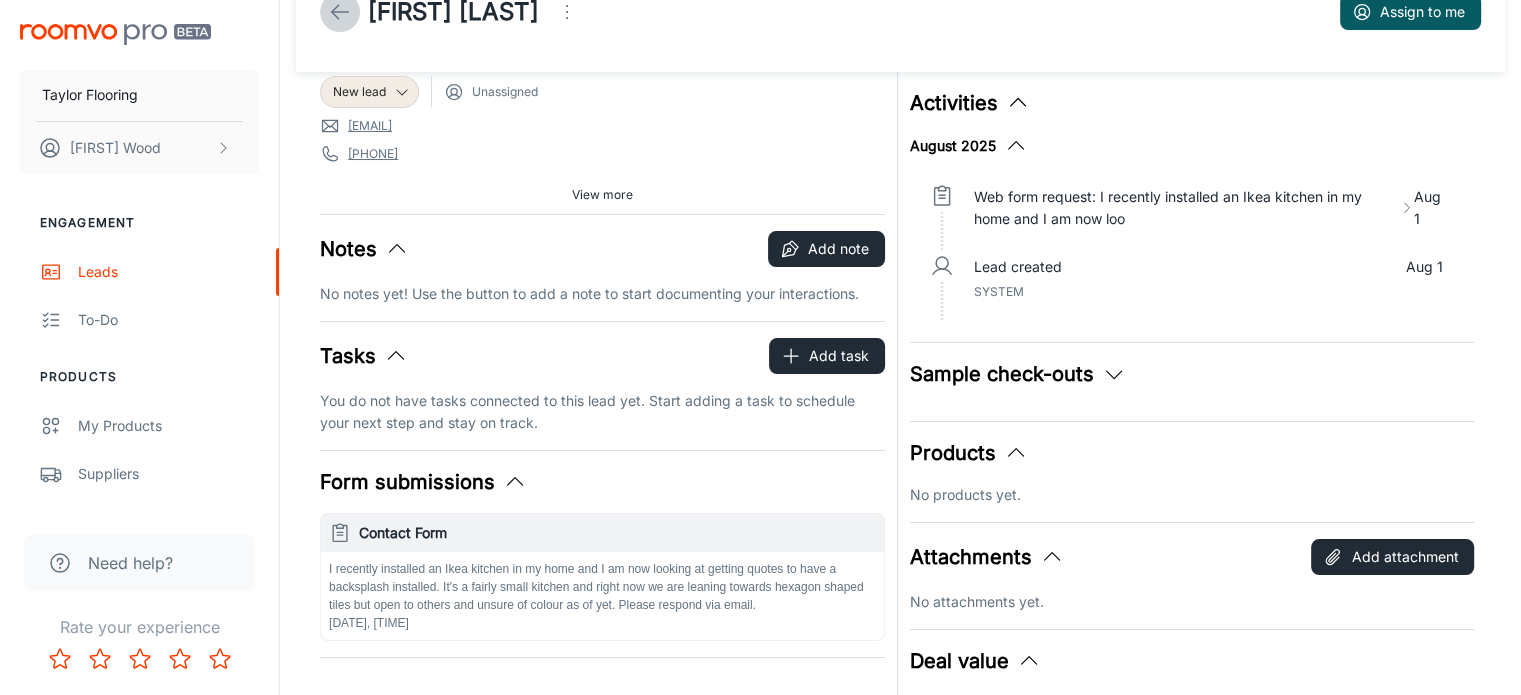 click 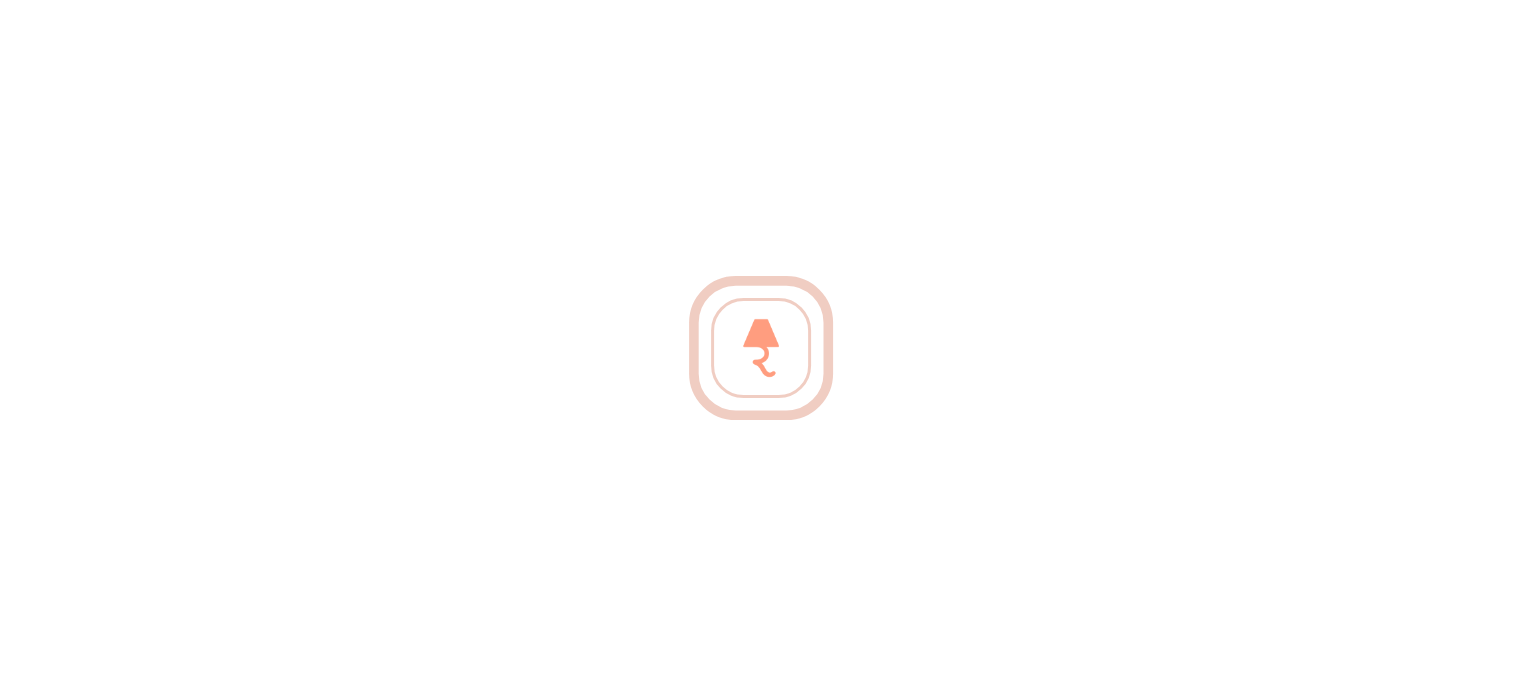 scroll, scrollTop: 0, scrollLeft: 0, axis: both 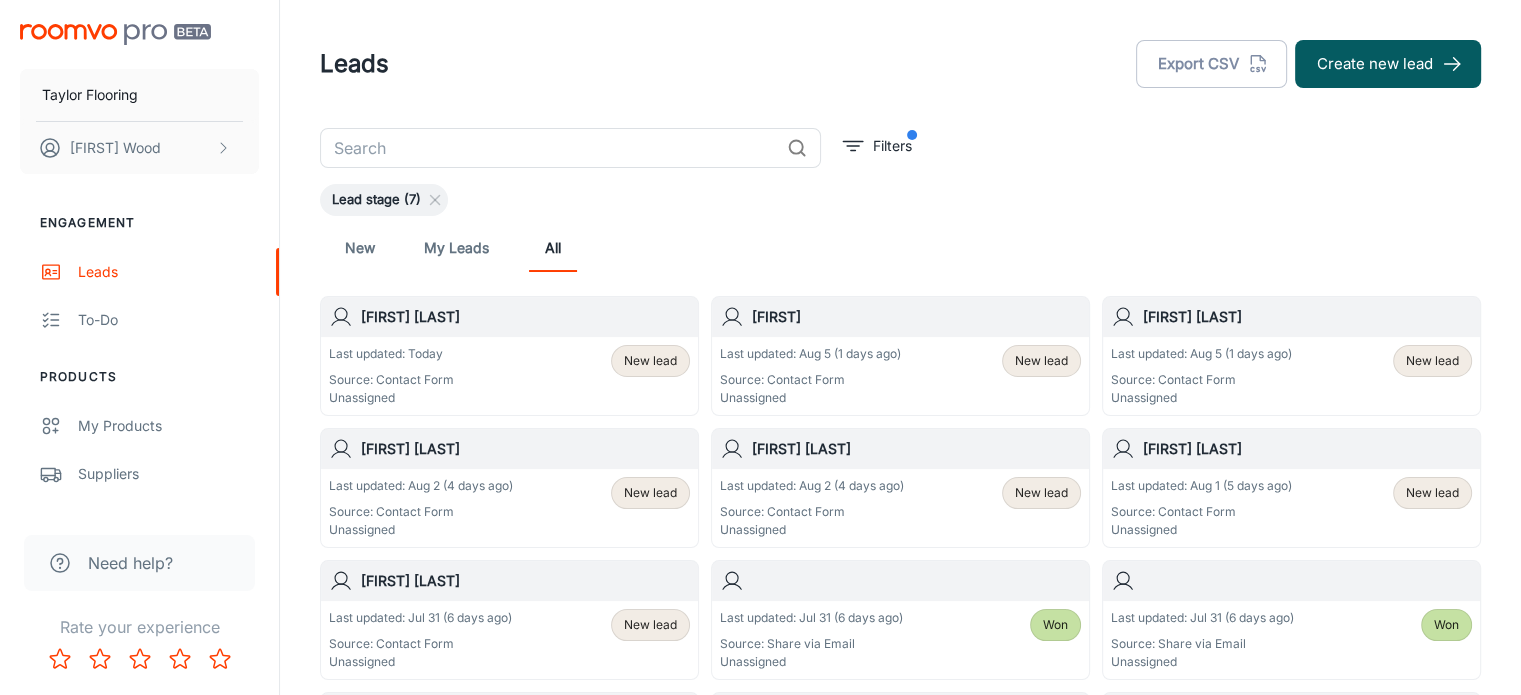 click on "[FIRST] [LAST]" at bounding box center (916, 449) 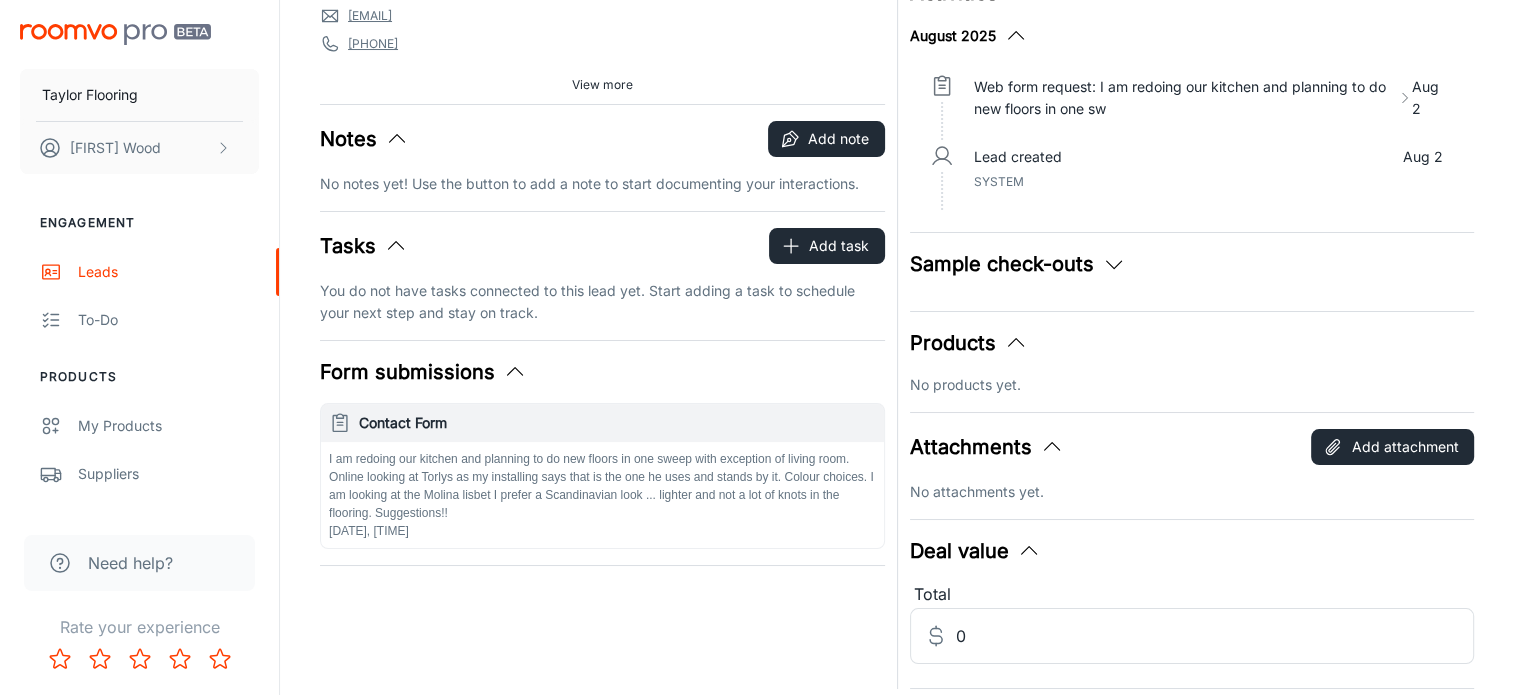 scroll, scrollTop: 0, scrollLeft: 0, axis: both 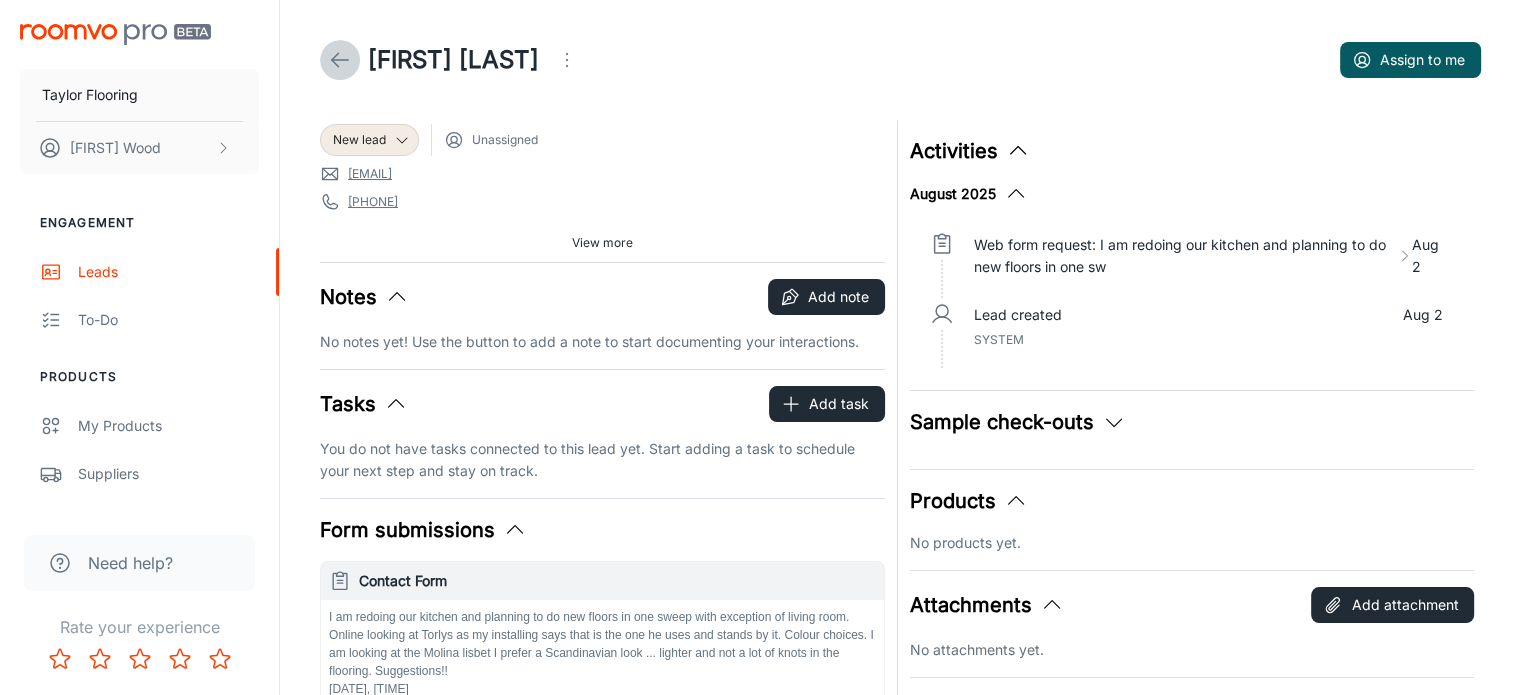 click 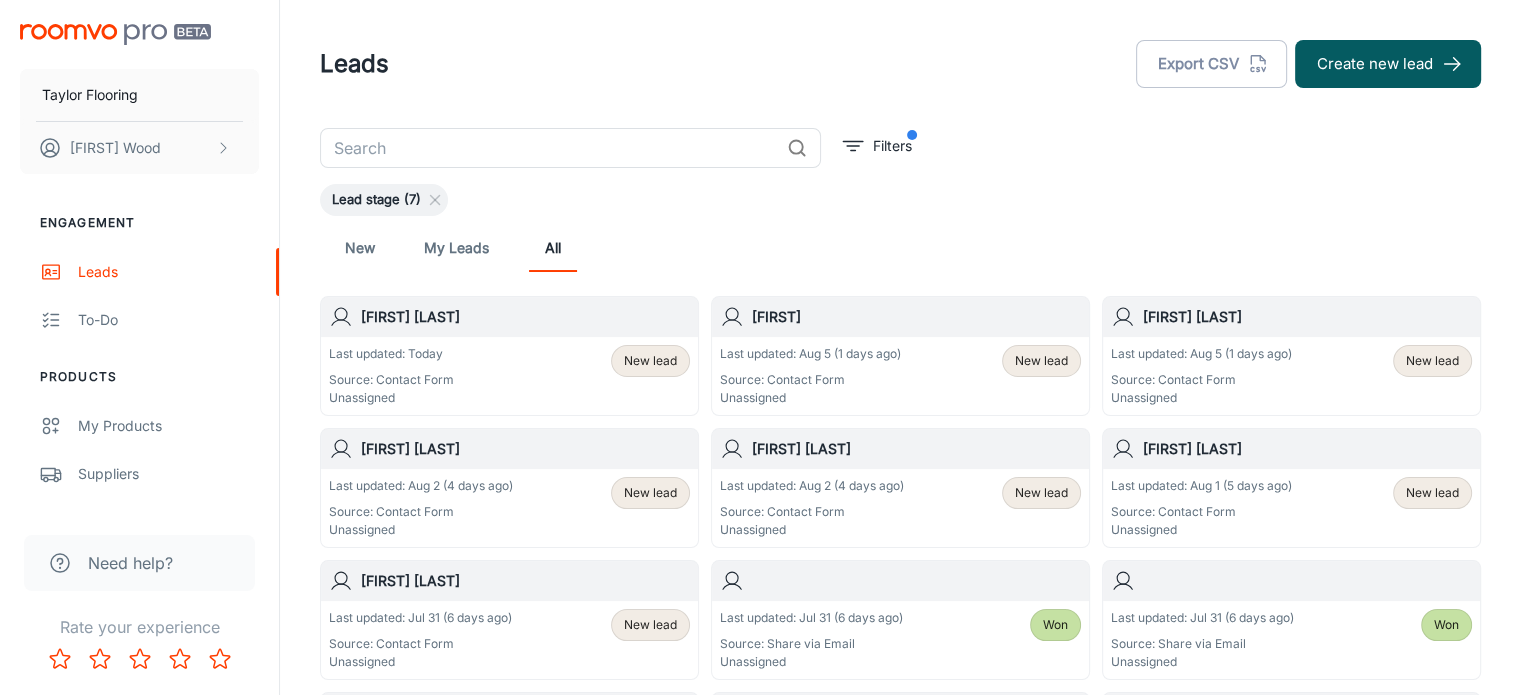 click on "[FIRST] [LAST]" at bounding box center [525, 449] 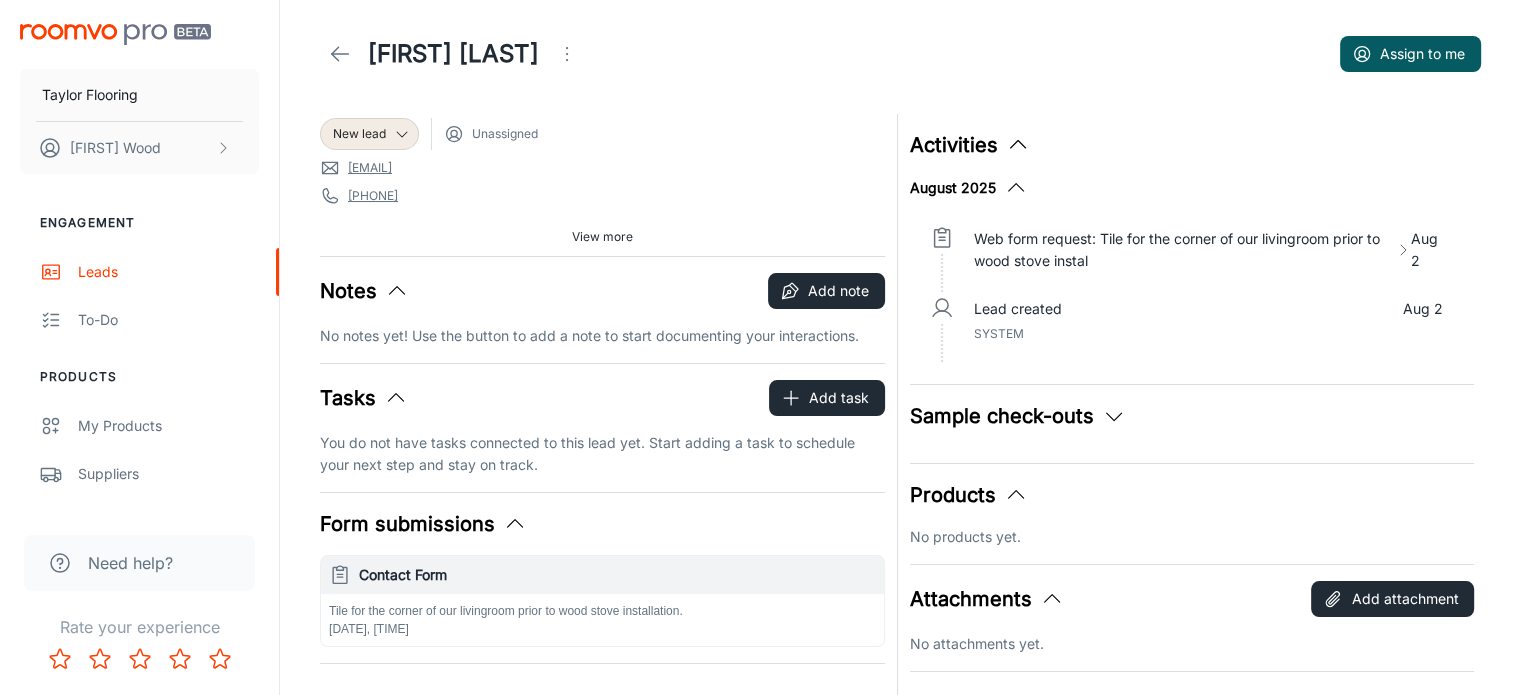 scroll, scrollTop: 0, scrollLeft: 0, axis: both 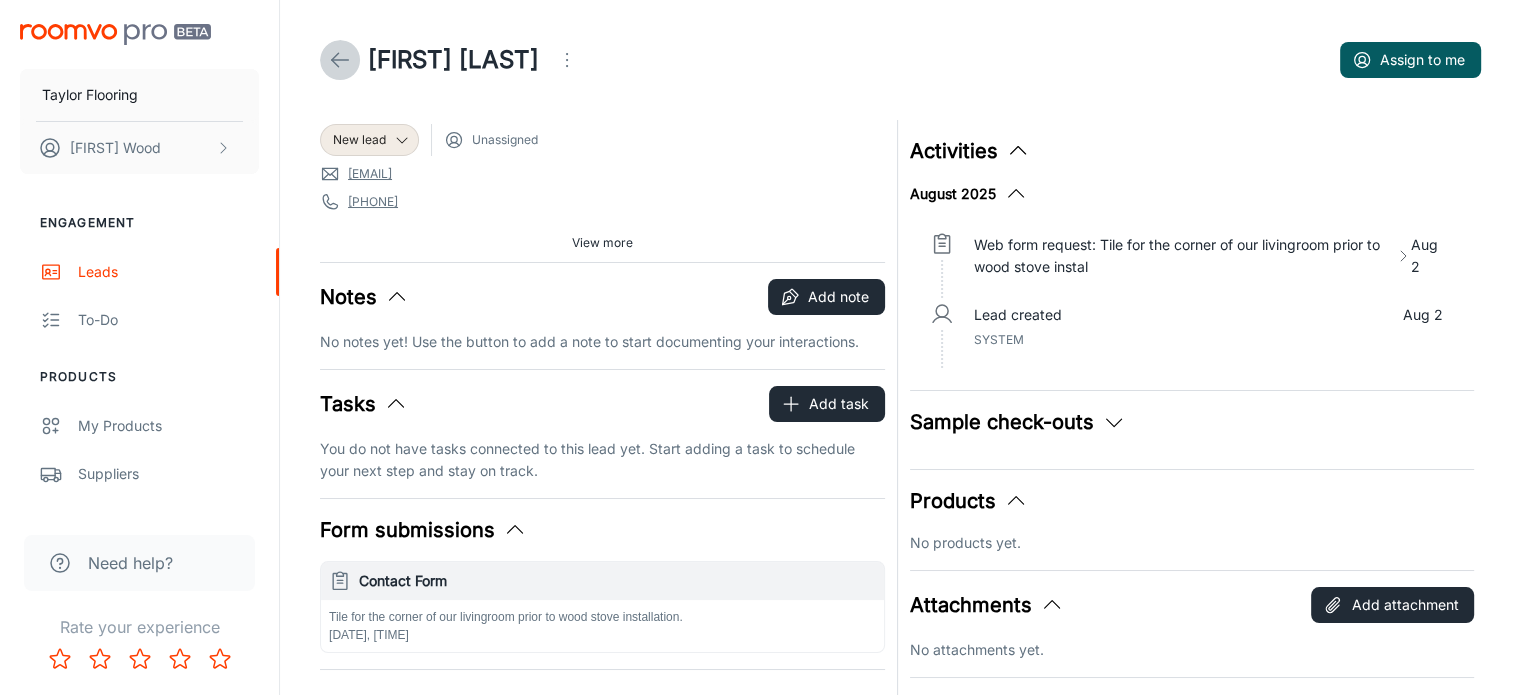 click 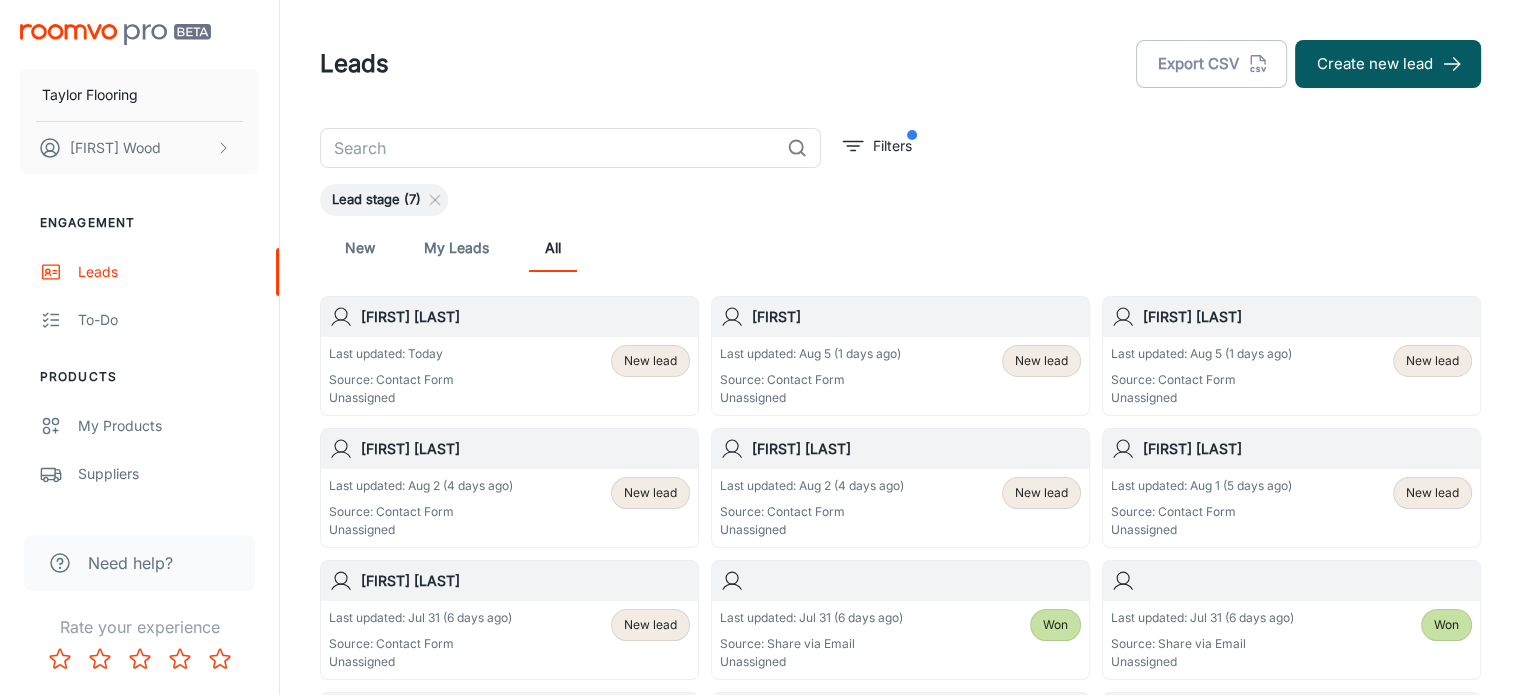 click on "[FIRST] [LAST]" at bounding box center [1307, 317] 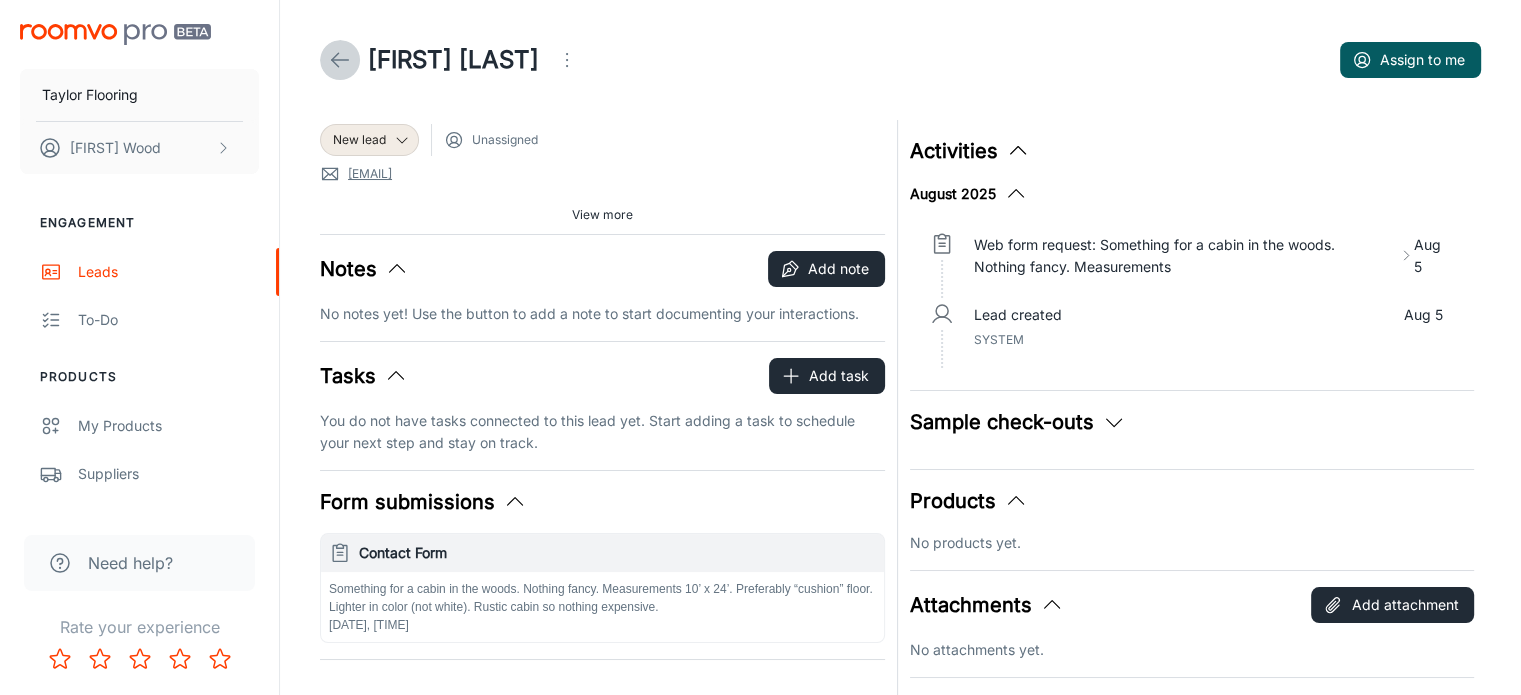 click 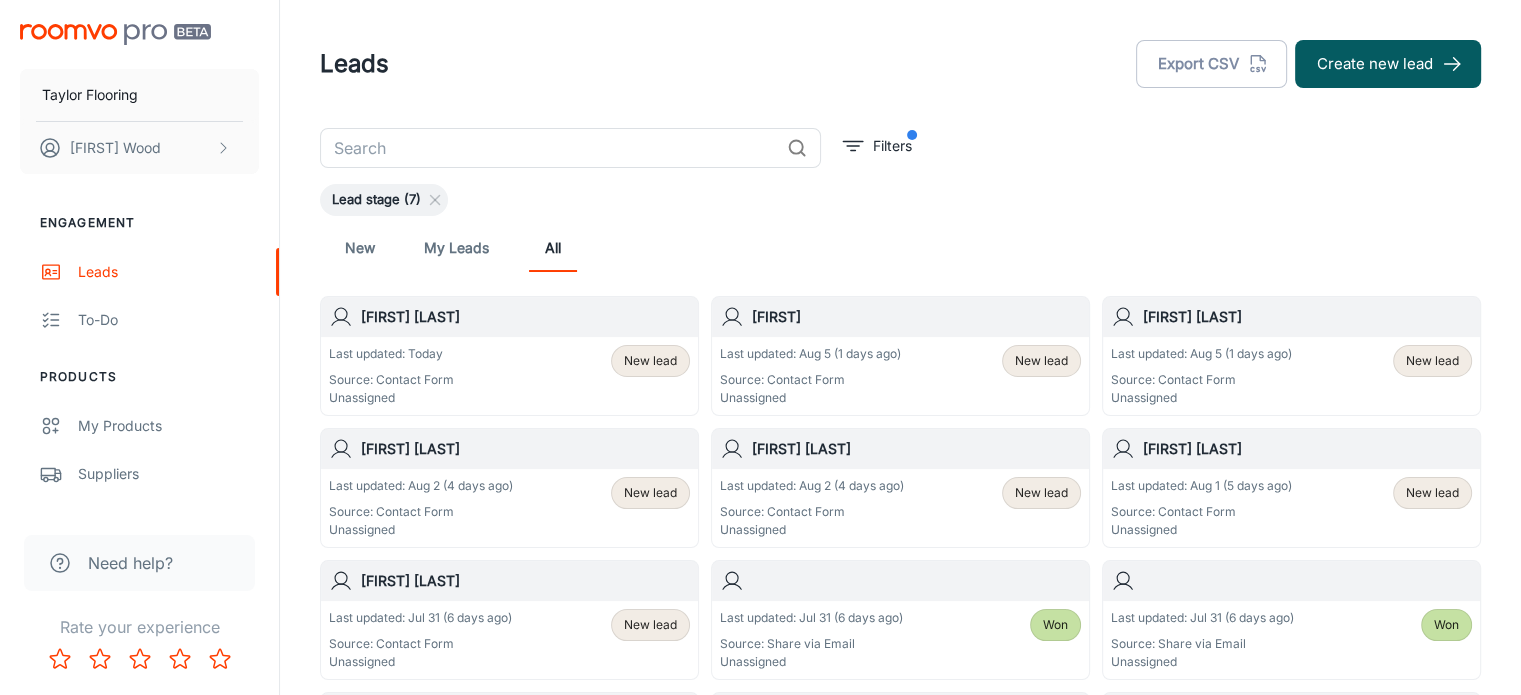 click on "[FIRST]" at bounding box center (916, 317) 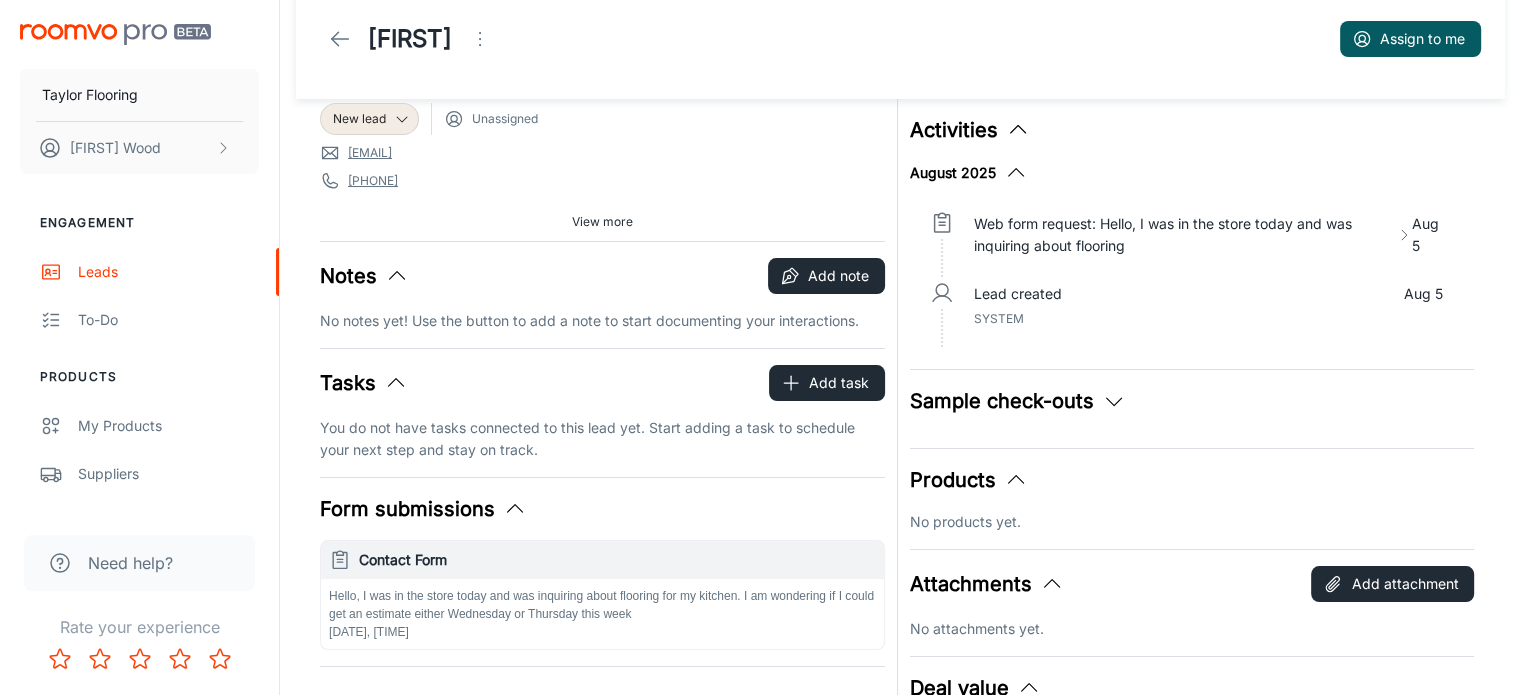scroll, scrollTop: 12, scrollLeft: 0, axis: vertical 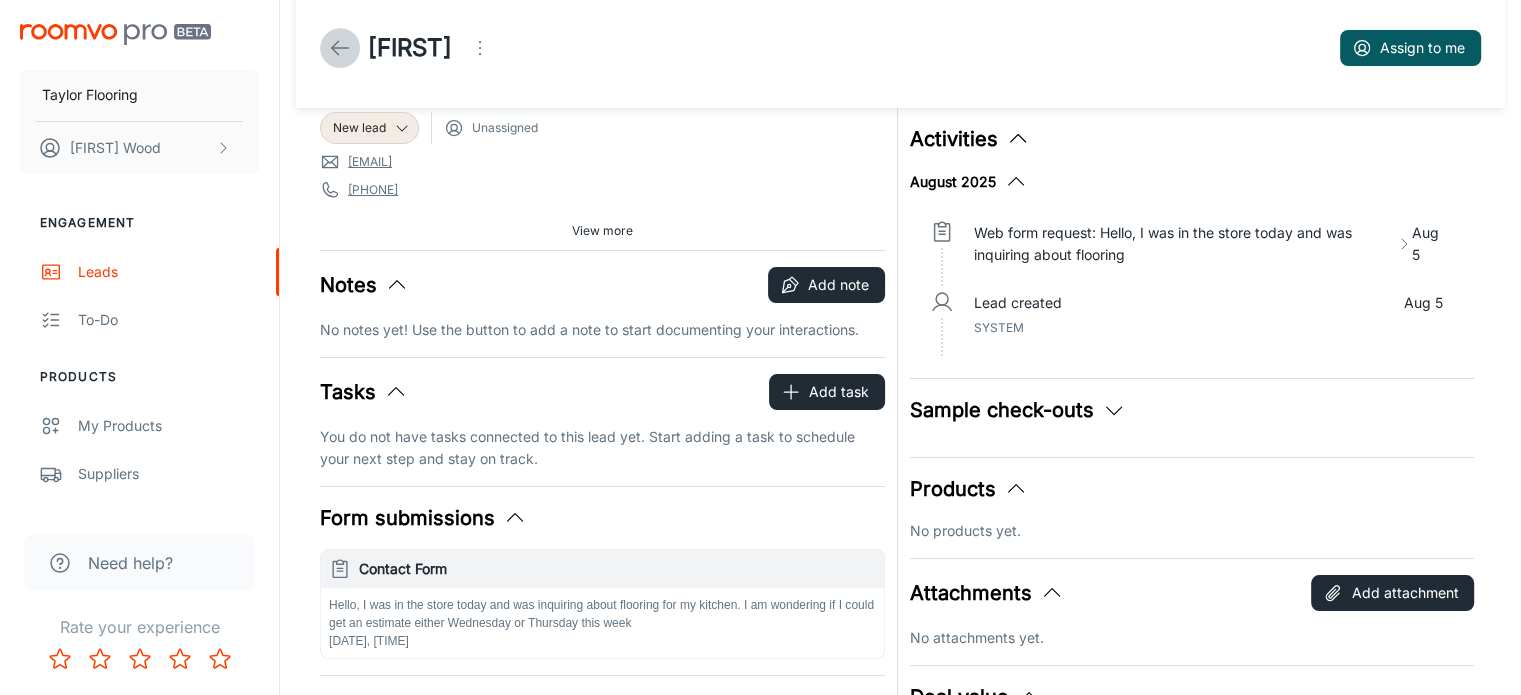click 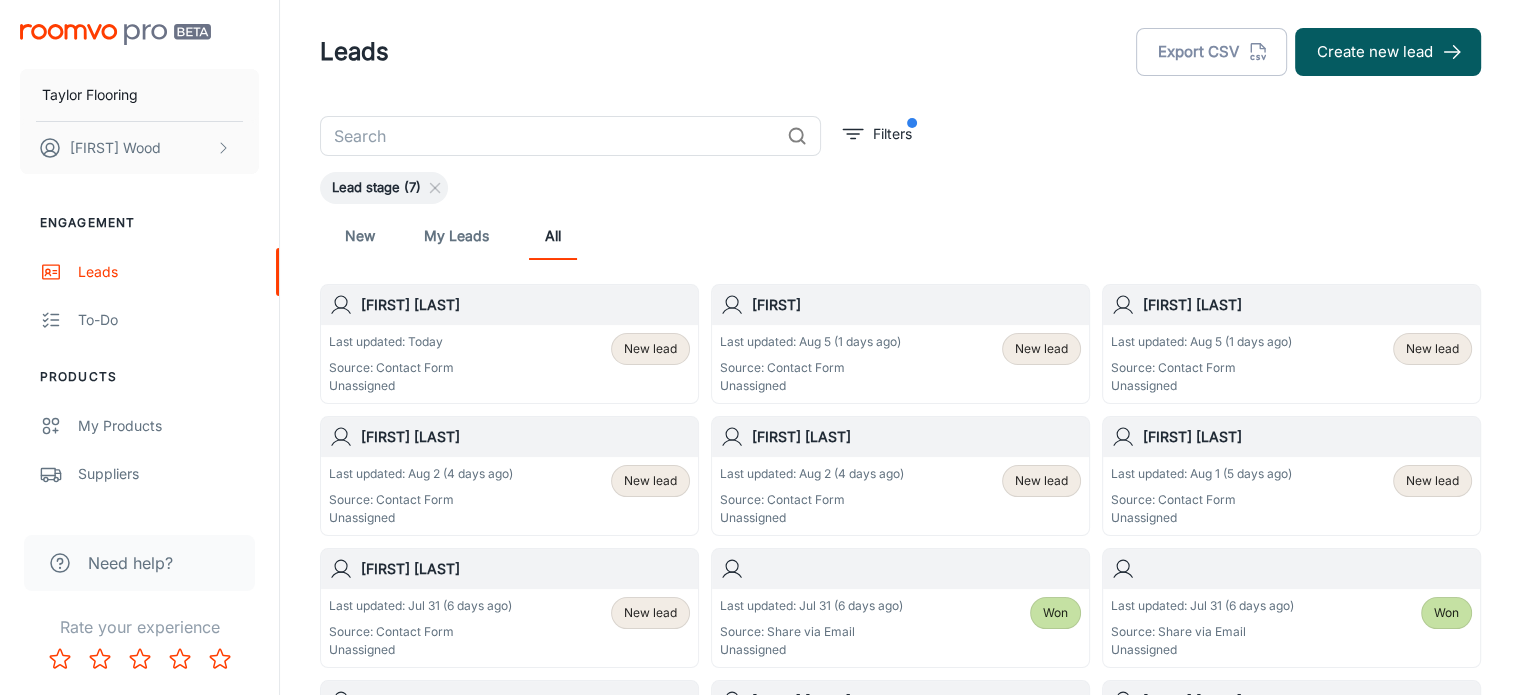 scroll, scrollTop: 0, scrollLeft: 0, axis: both 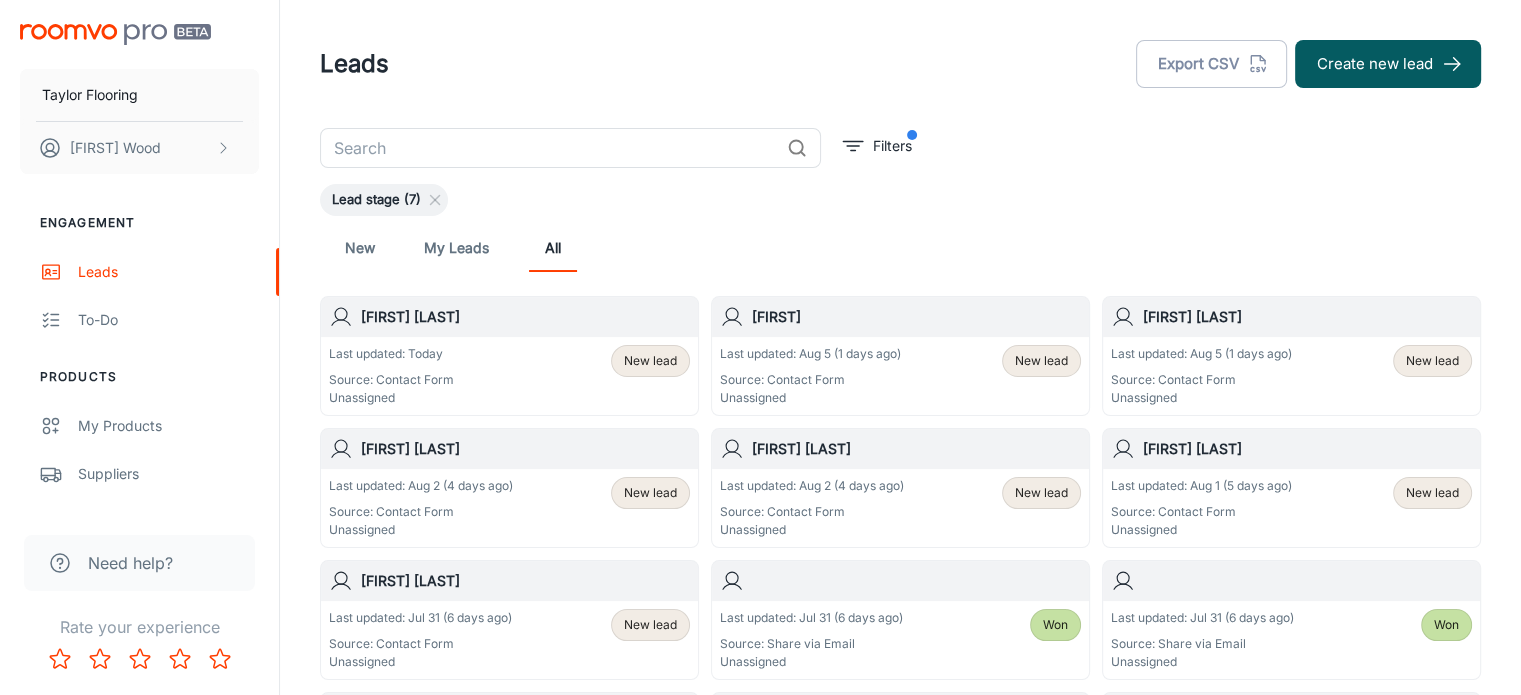 click on "[FIRST] [LAST]" at bounding box center (525, 317) 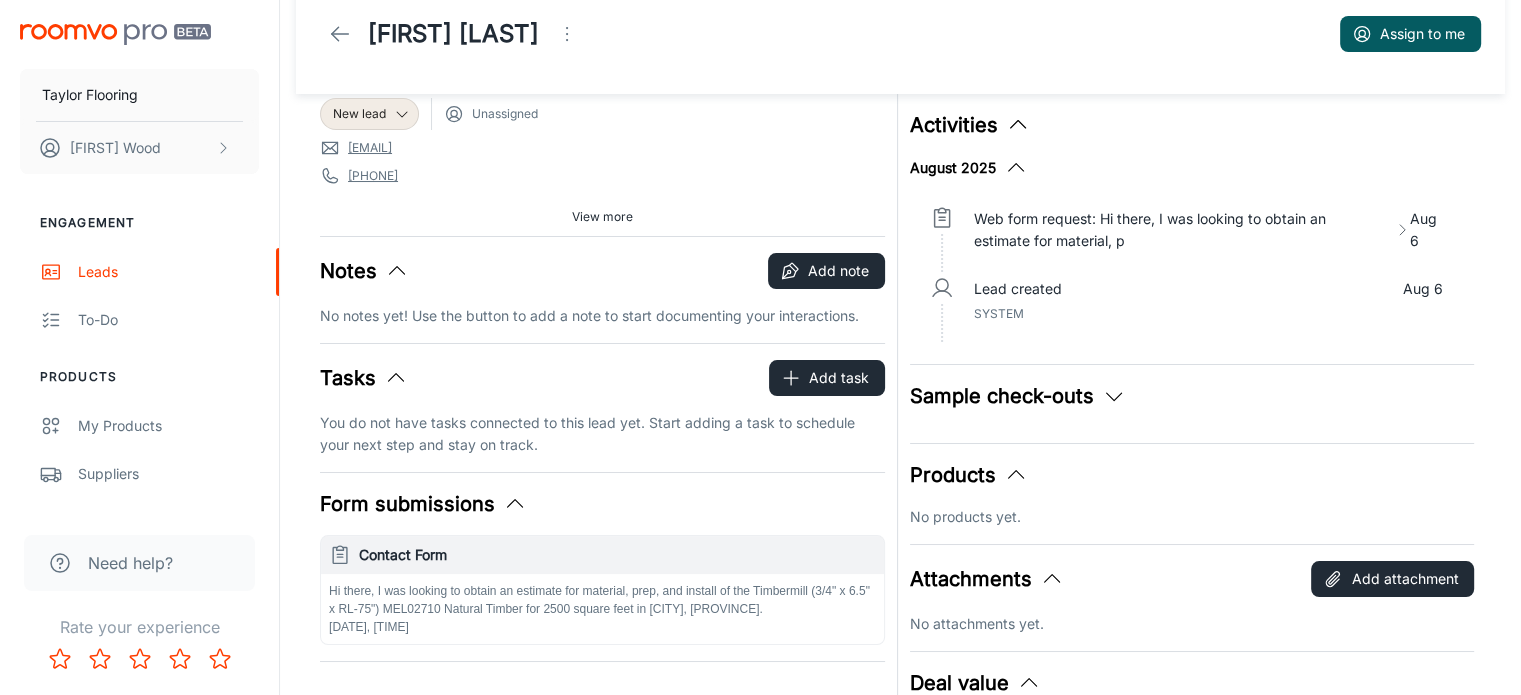 scroll, scrollTop: 28, scrollLeft: 0, axis: vertical 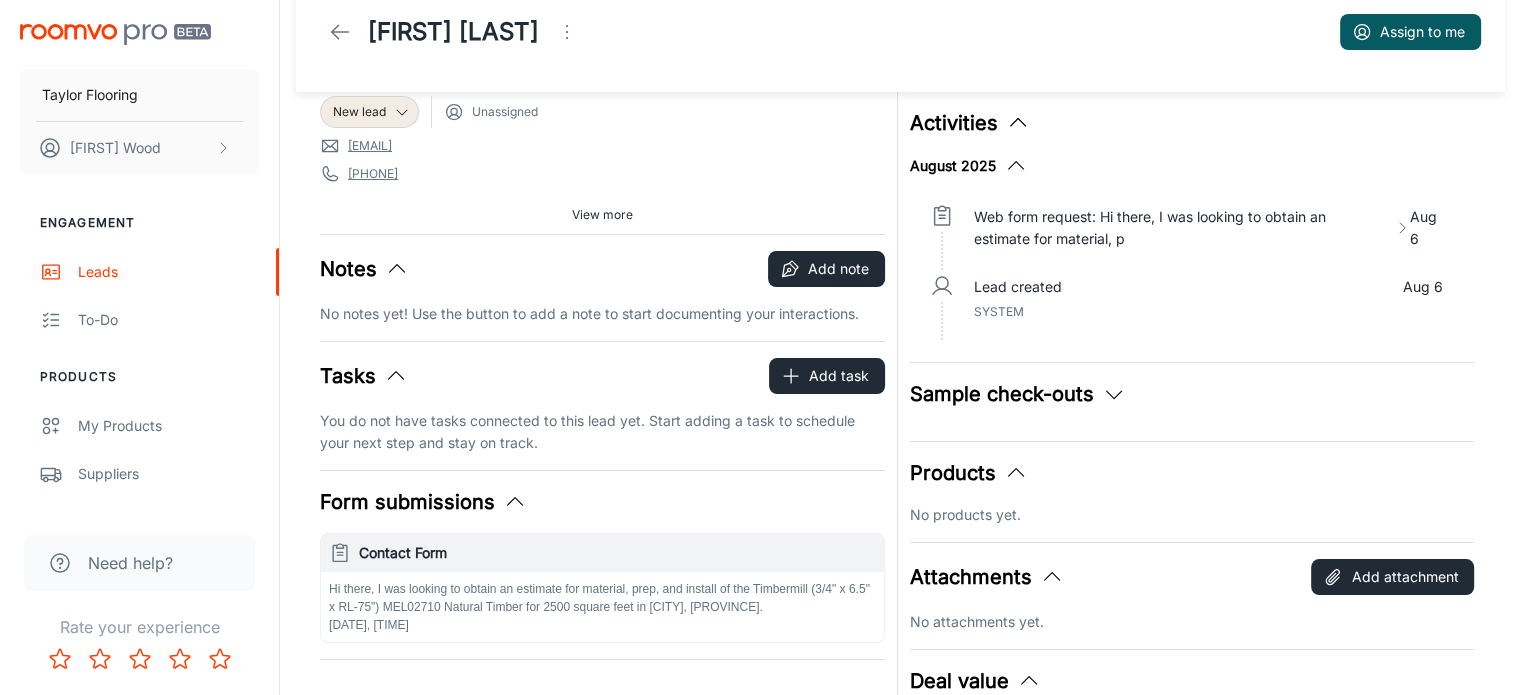 click on "New lead Unassigned [EMAIL] [PHONE] [POSTAL CODE] Source: Contact Form View more" at bounding box center (602, 163) 